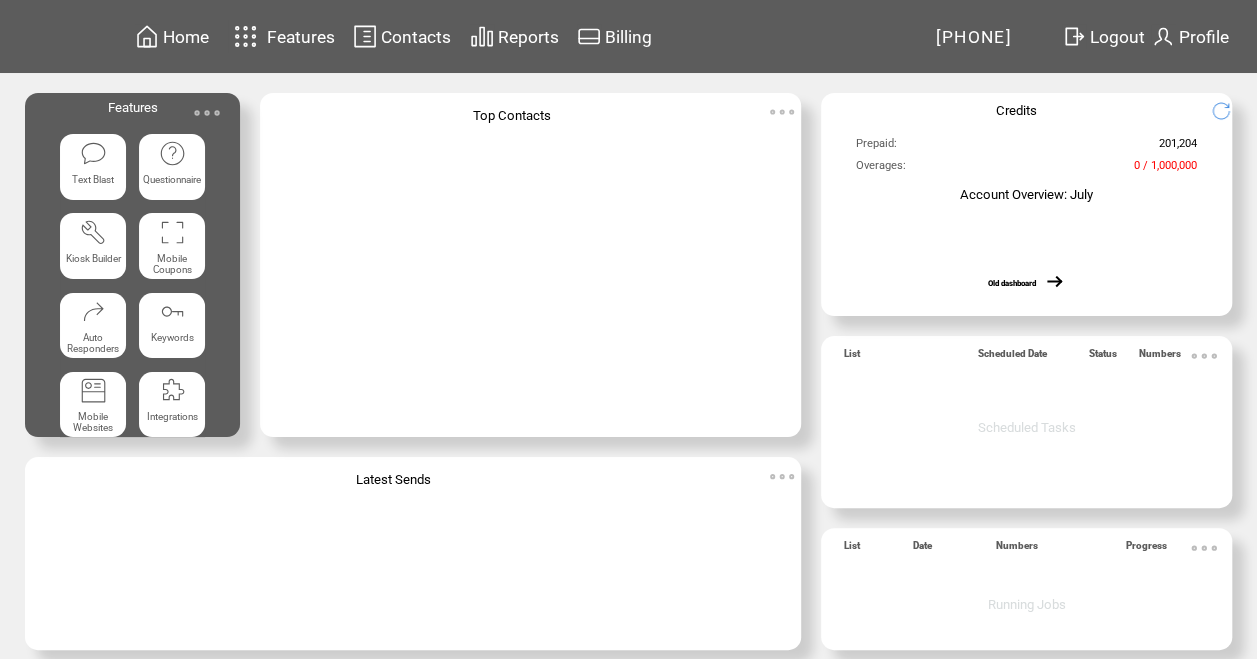 scroll, scrollTop: 0, scrollLeft: 0, axis: both 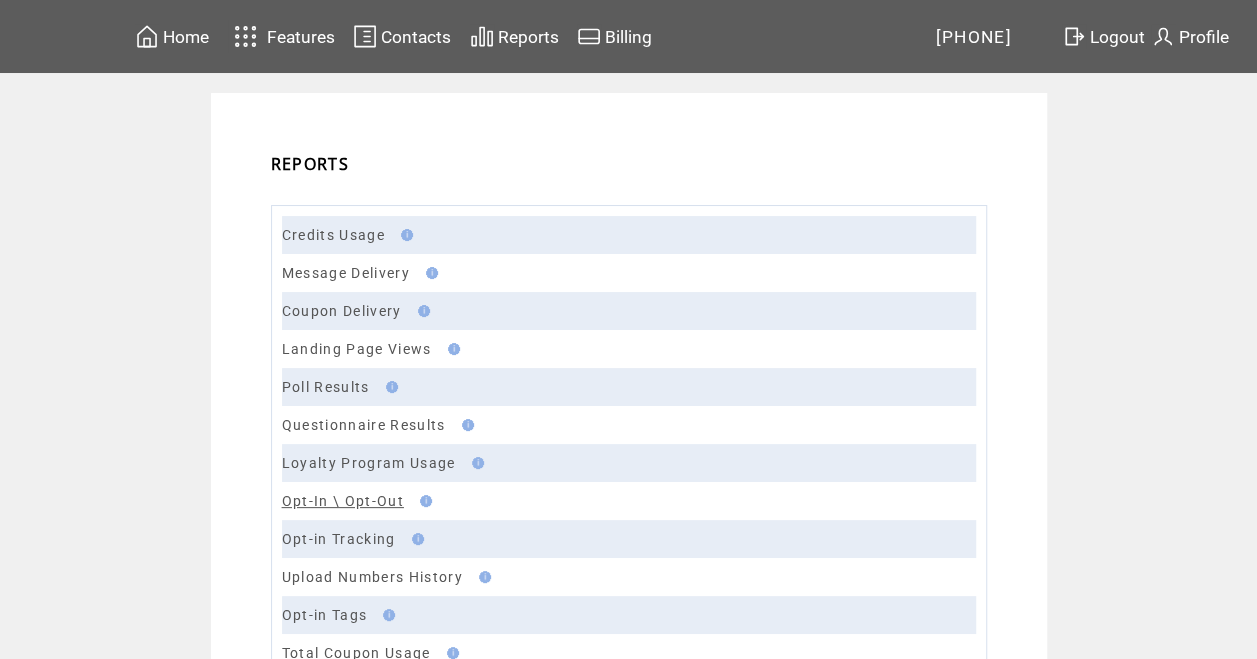click on "Opt-In \ Opt-Out" at bounding box center (343, 501) 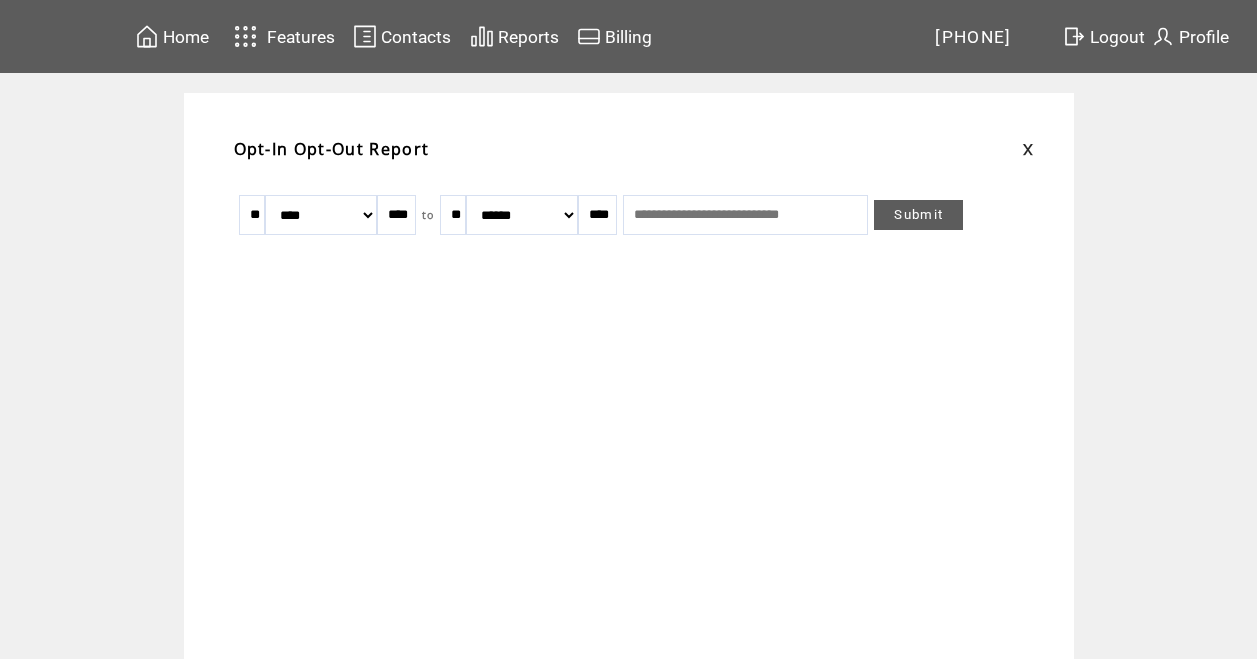 scroll, scrollTop: 0, scrollLeft: 0, axis: both 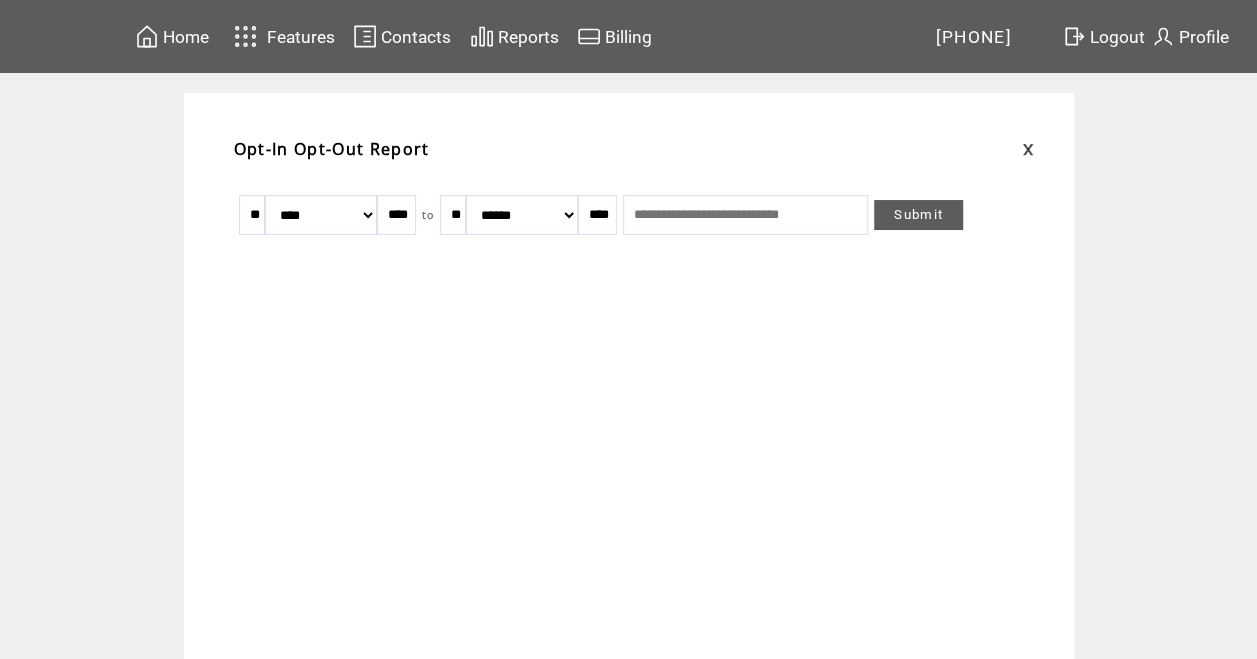 drag, startPoint x: 266, startPoint y: 212, endPoint x: 315, endPoint y: 247, distance: 60.216278 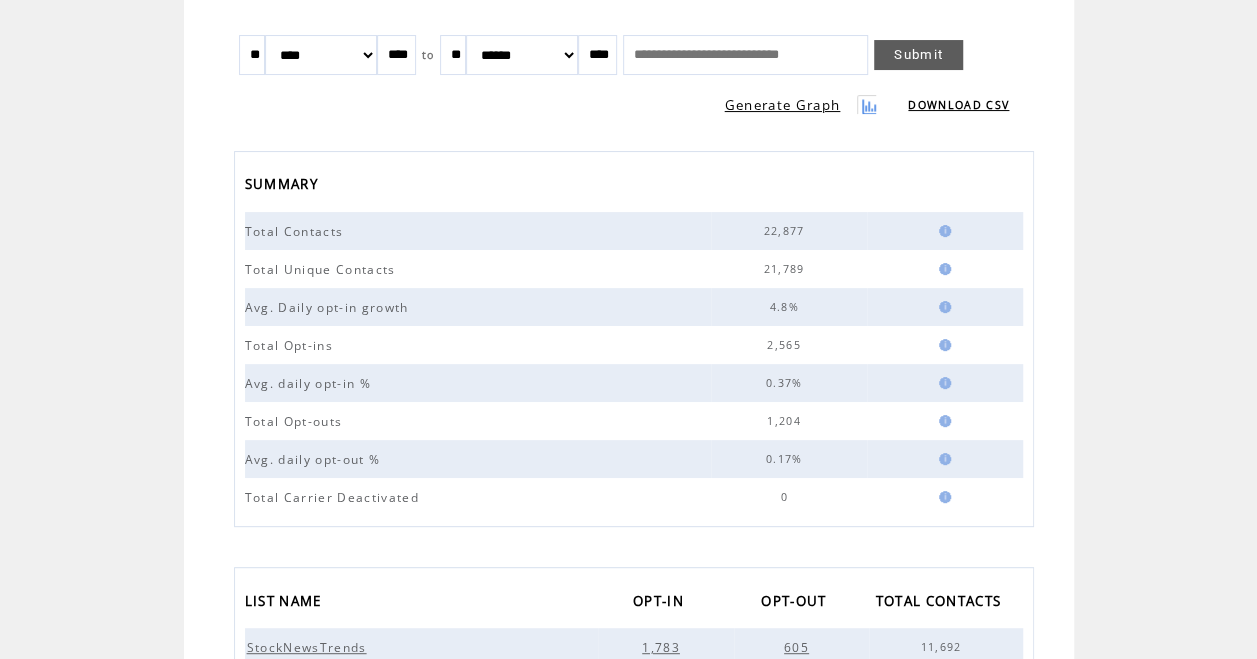 scroll, scrollTop: 0, scrollLeft: 0, axis: both 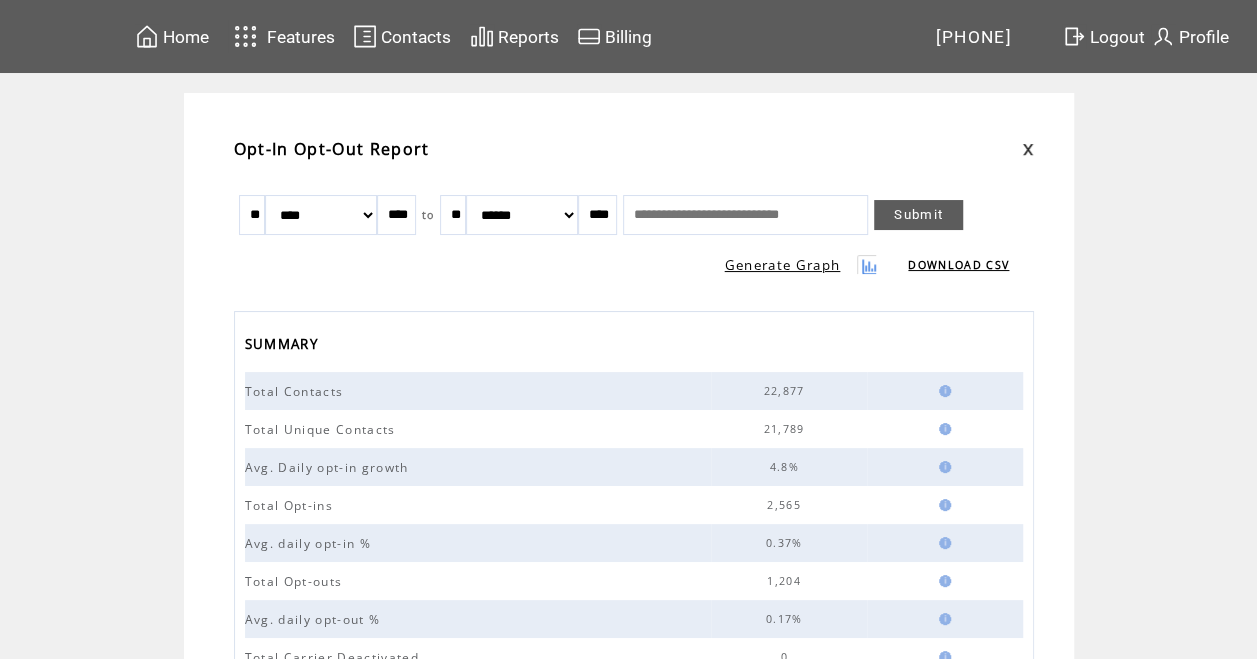 click on "******* 		 ******** 		 ***** 		 ***** 		 *** 		 **** 		 **** 		 ****** 		 ********* 		 ******* 		 ******** 		 ********" at bounding box center (321, 215) 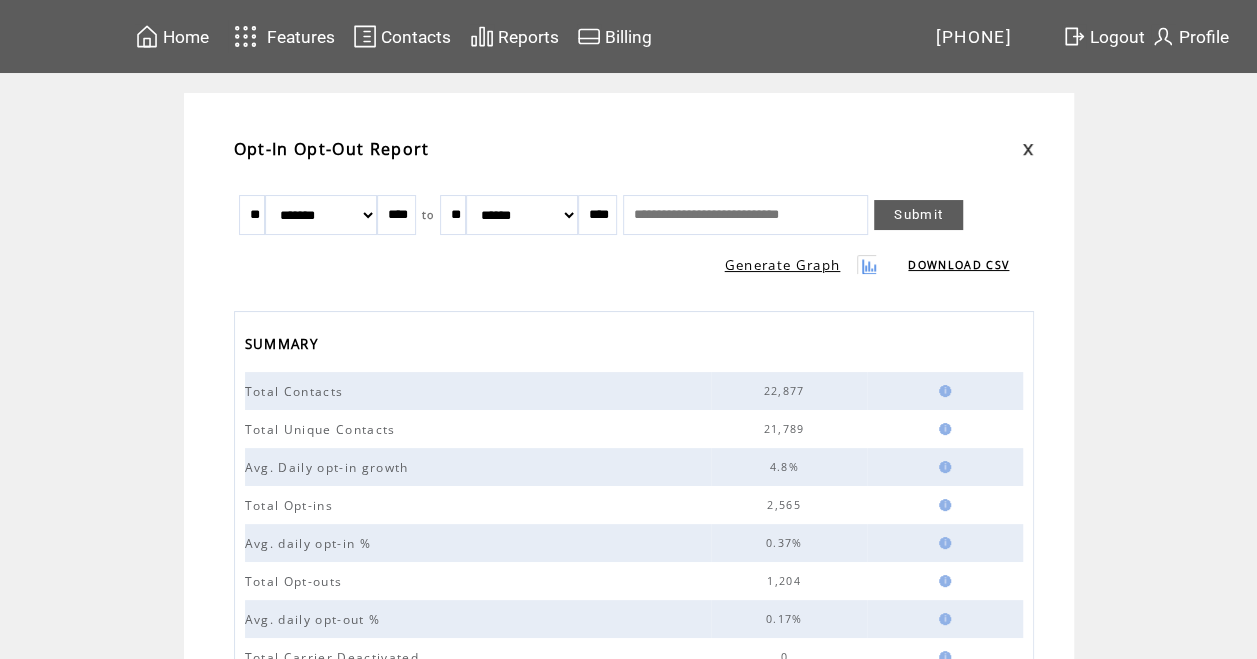 click at bounding box center [639, 175] 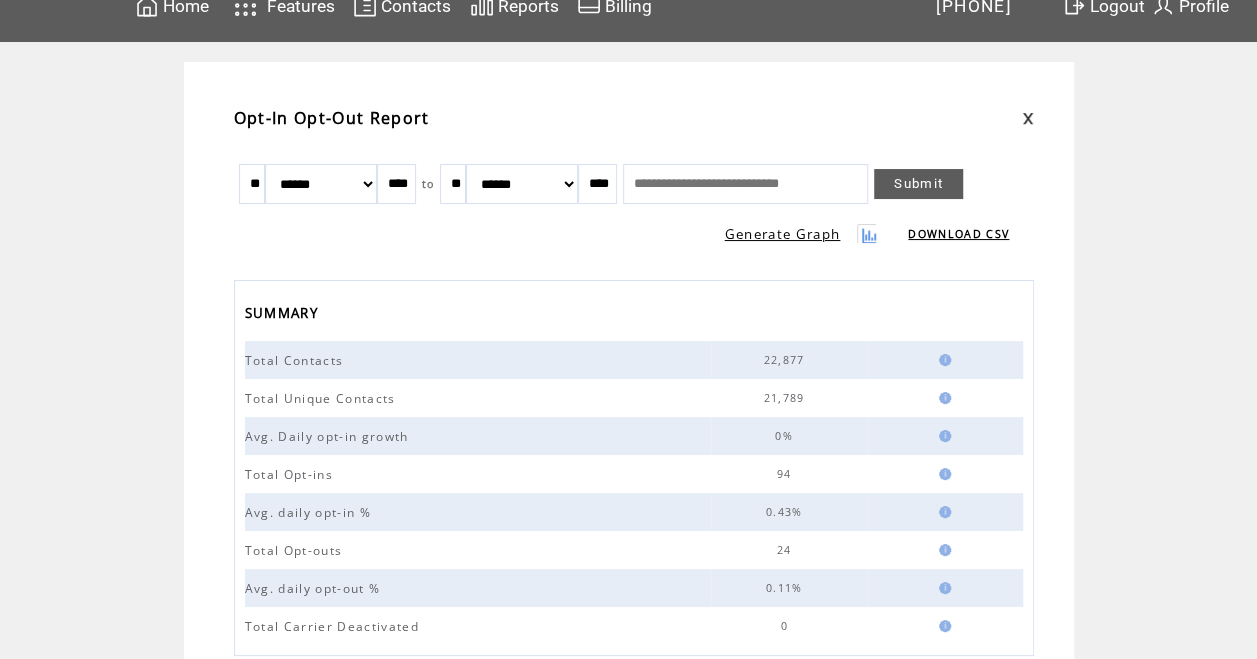 scroll, scrollTop: 0, scrollLeft: 0, axis: both 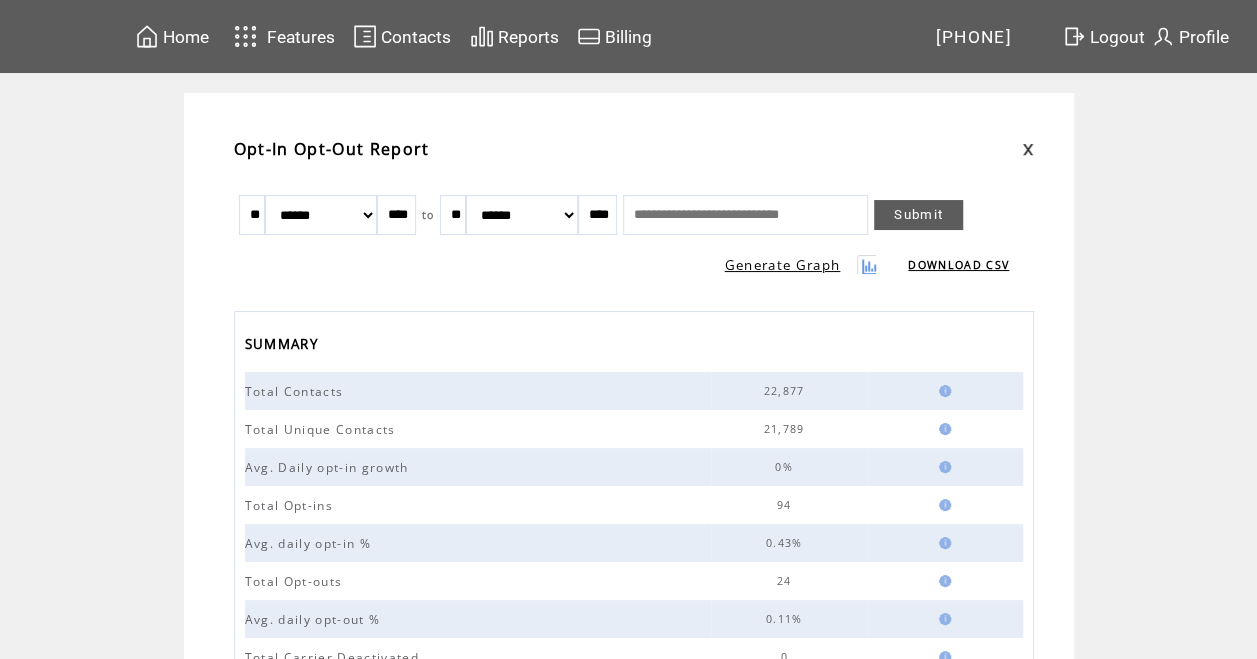 click on "Logout" at bounding box center (1117, 36) 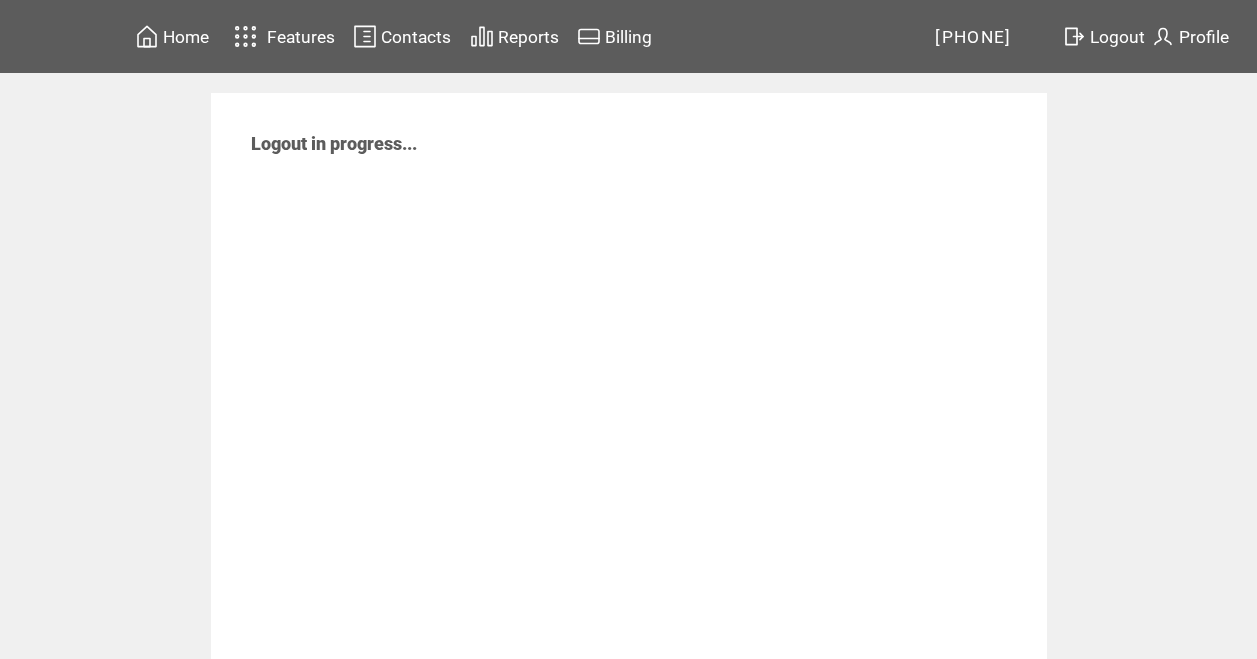 scroll, scrollTop: 0, scrollLeft: 0, axis: both 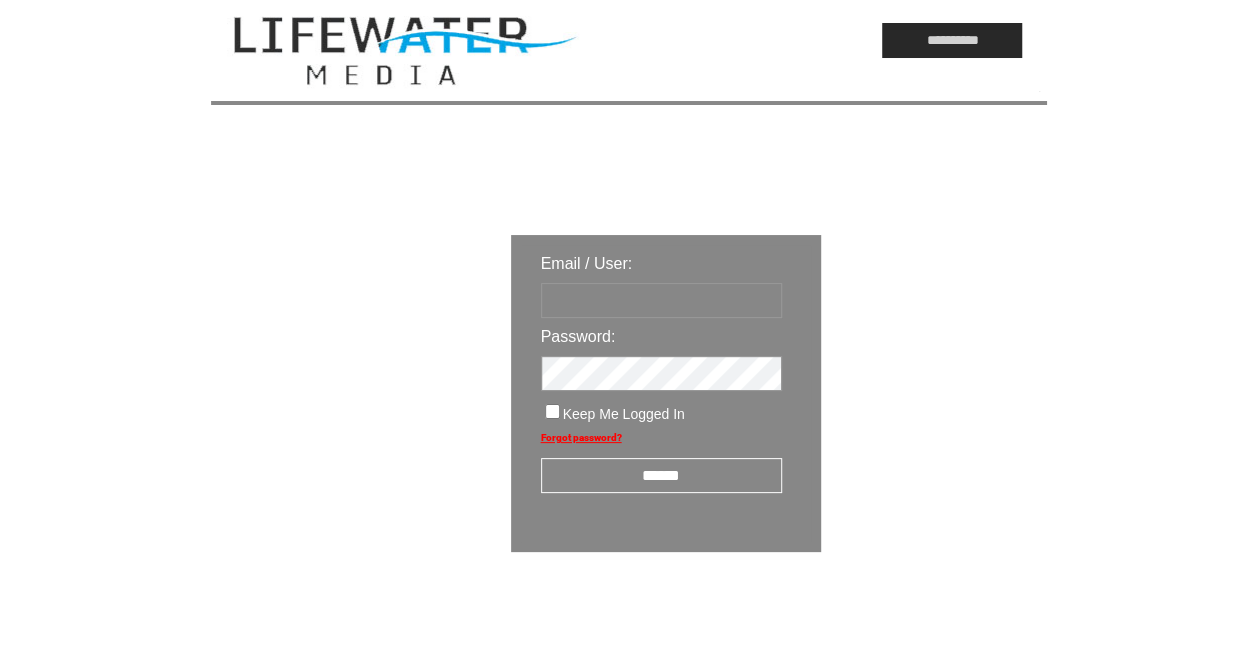 paste on "**********" 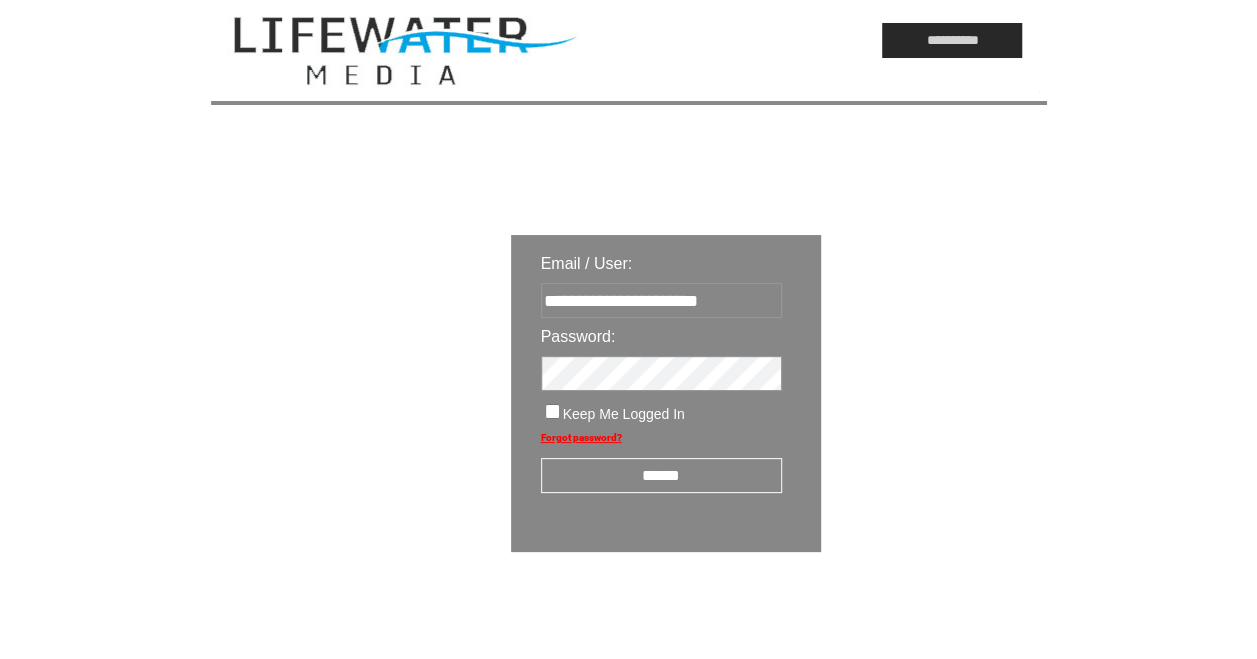 type on "**********" 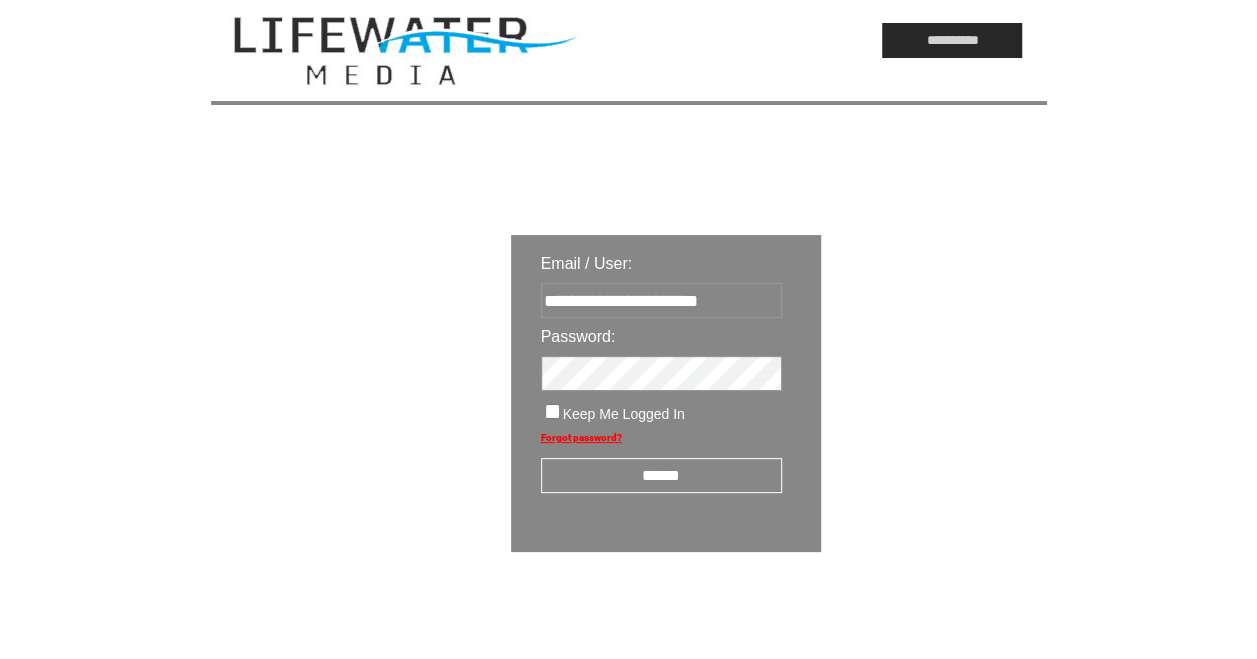 click on "******" at bounding box center [661, 475] 